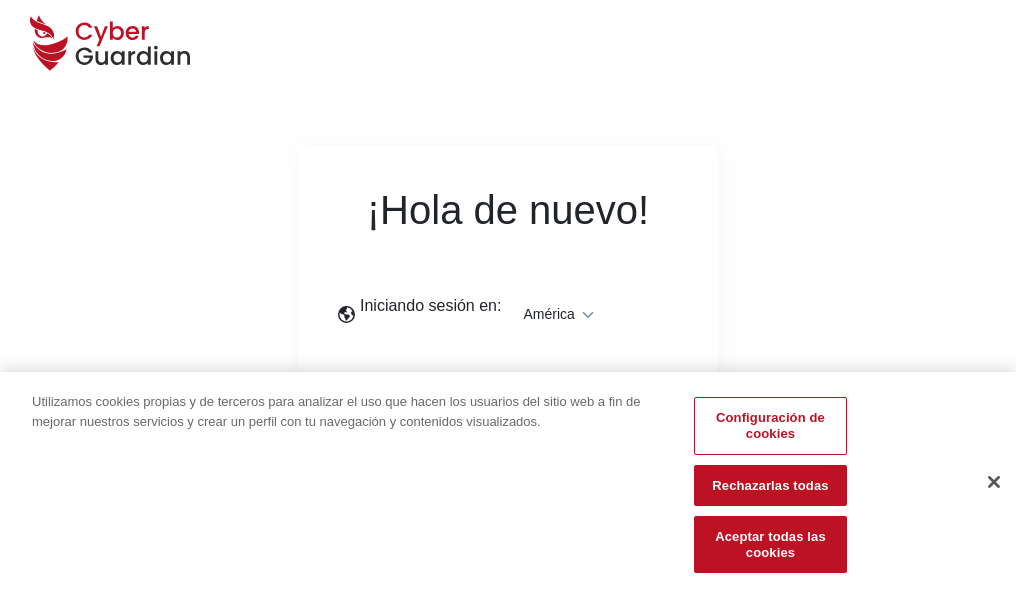 scroll, scrollTop: 0, scrollLeft: 0, axis: both 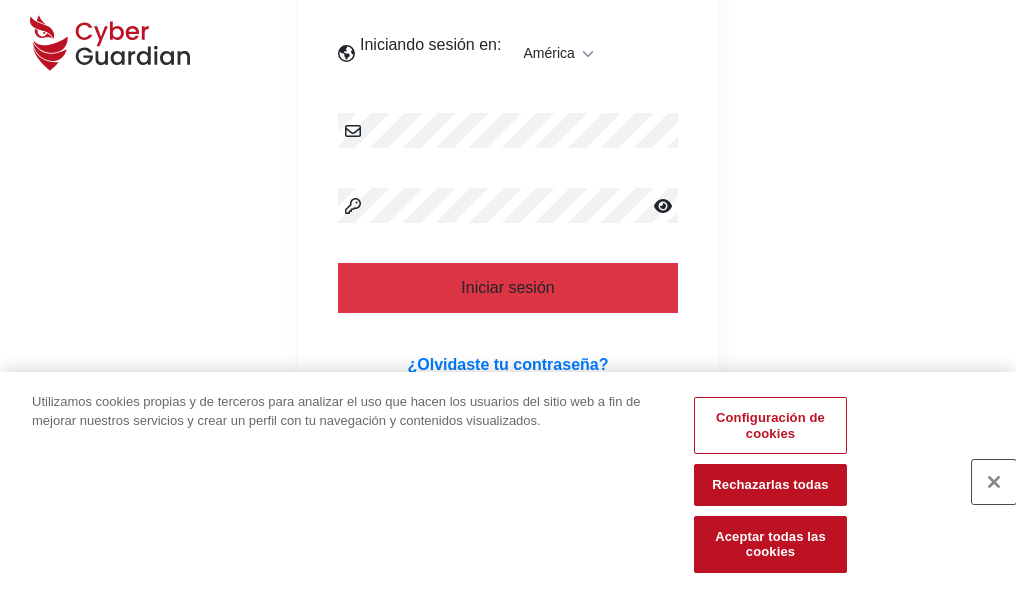 click at bounding box center (994, 482) 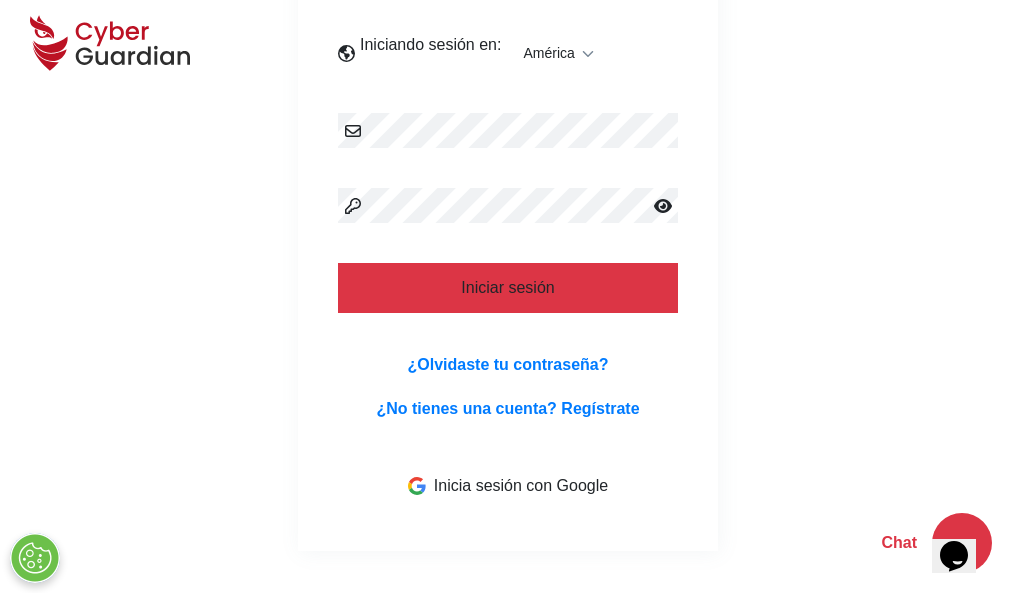 scroll, scrollTop: 454, scrollLeft: 0, axis: vertical 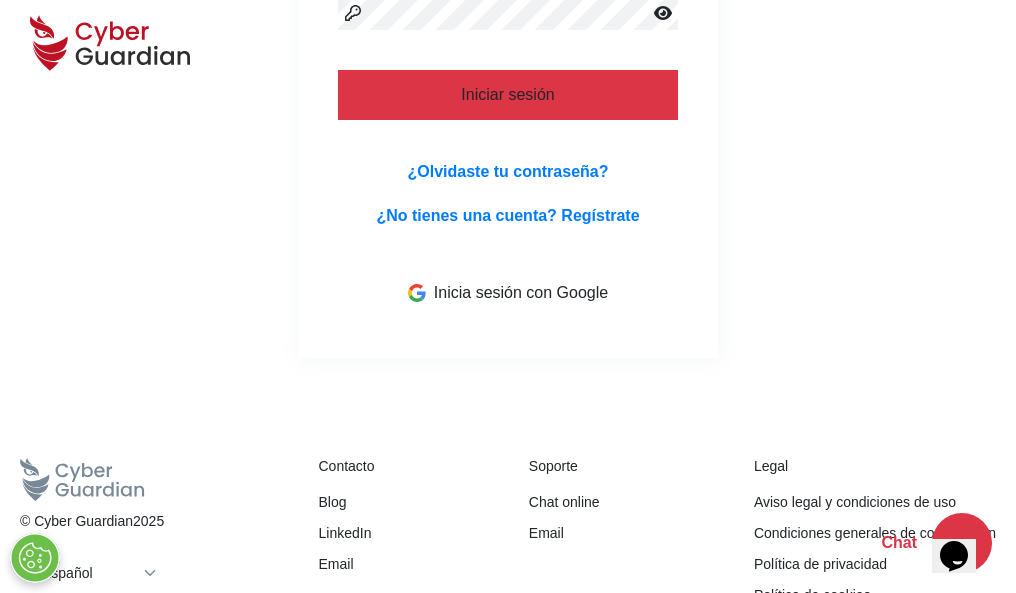 type 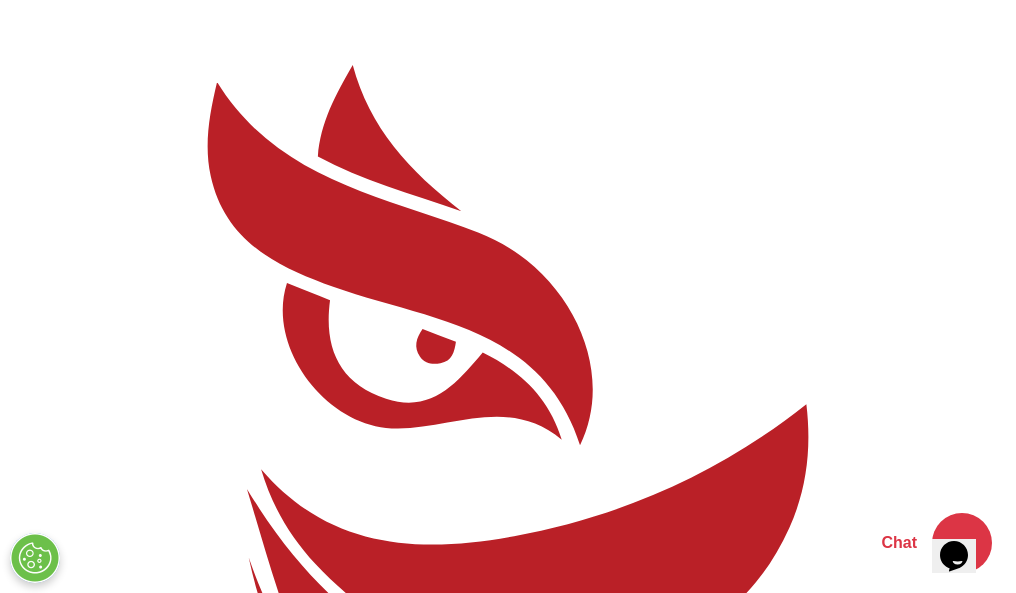 scroll, scrollTop: 0, scrollLeft: 0, axis: both 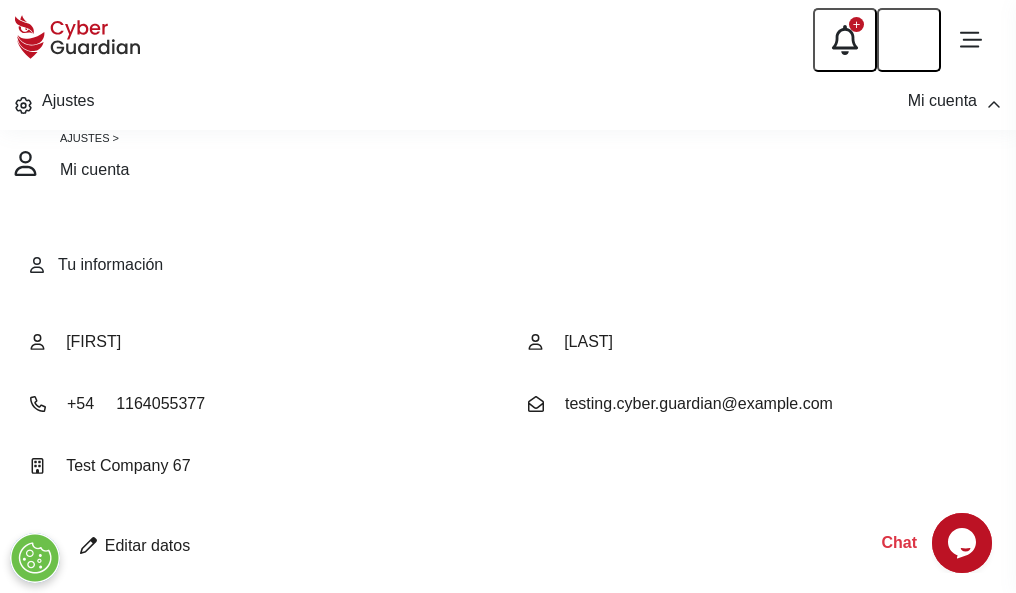click at bounding box center [88, 545] 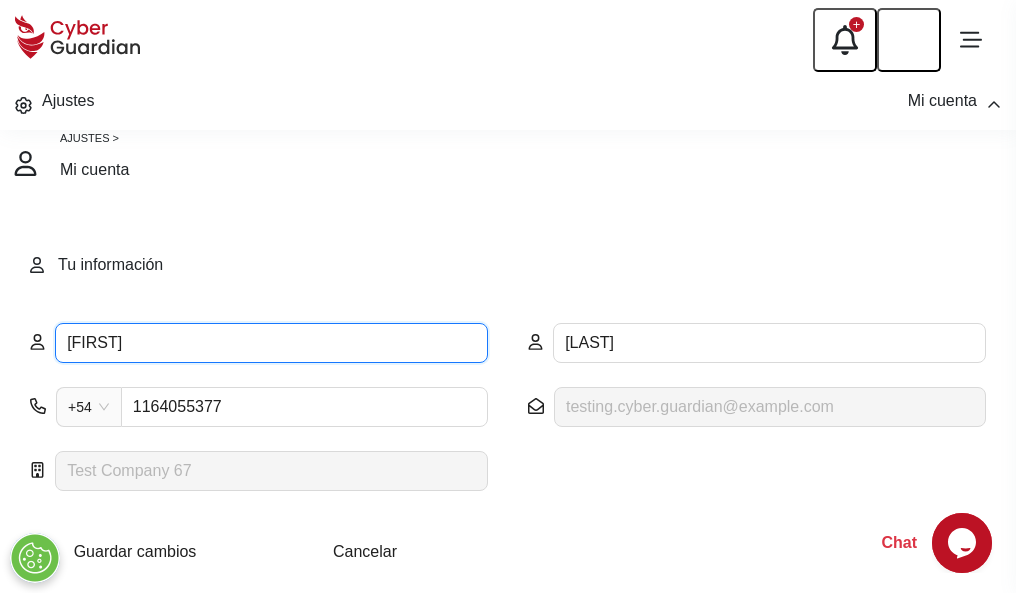 click on "ILEANA" at bounding box center (271, 343) 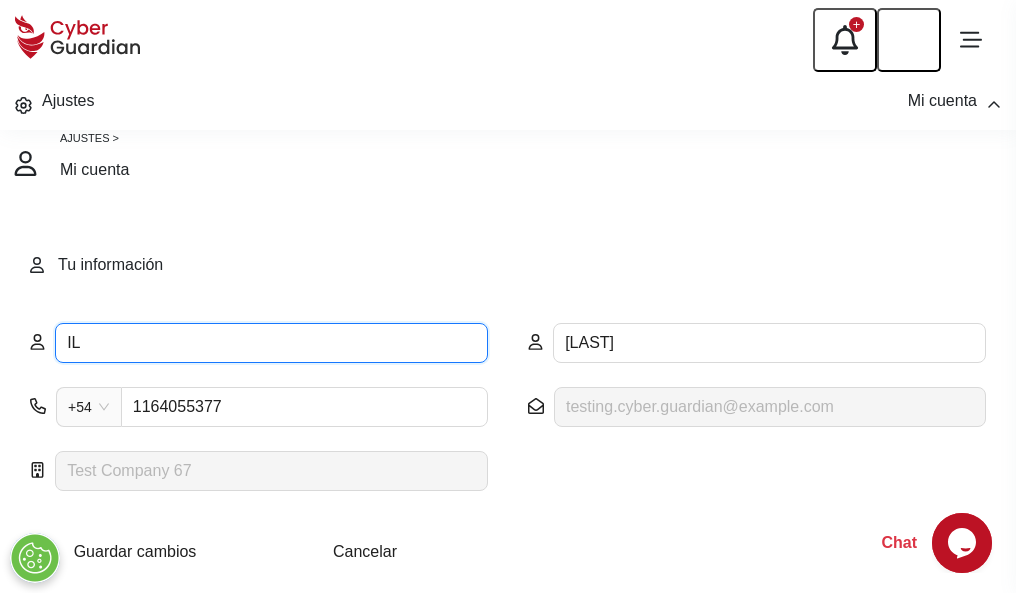 type on "I" 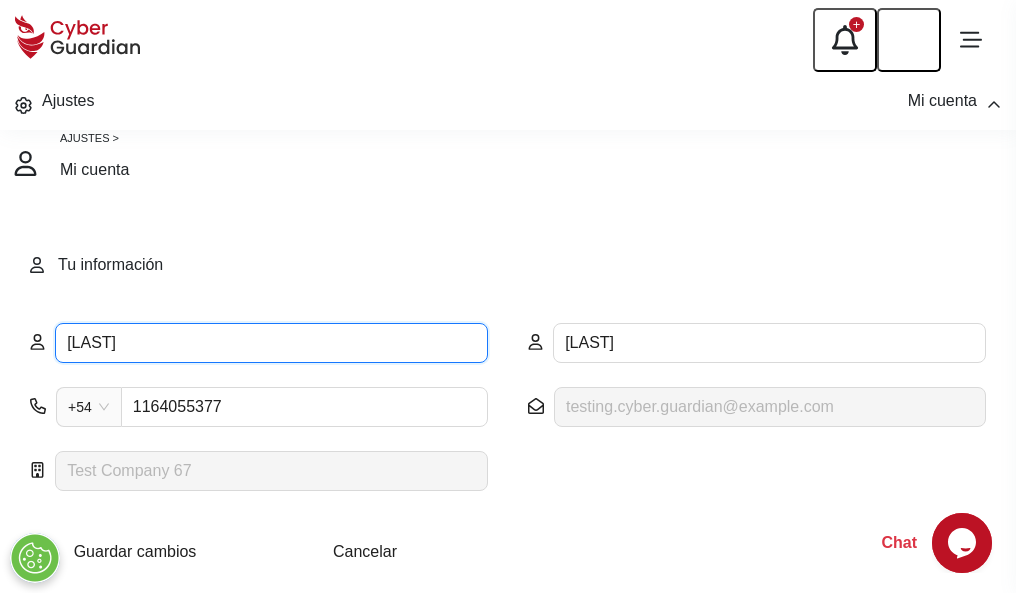type on "Bernardino" 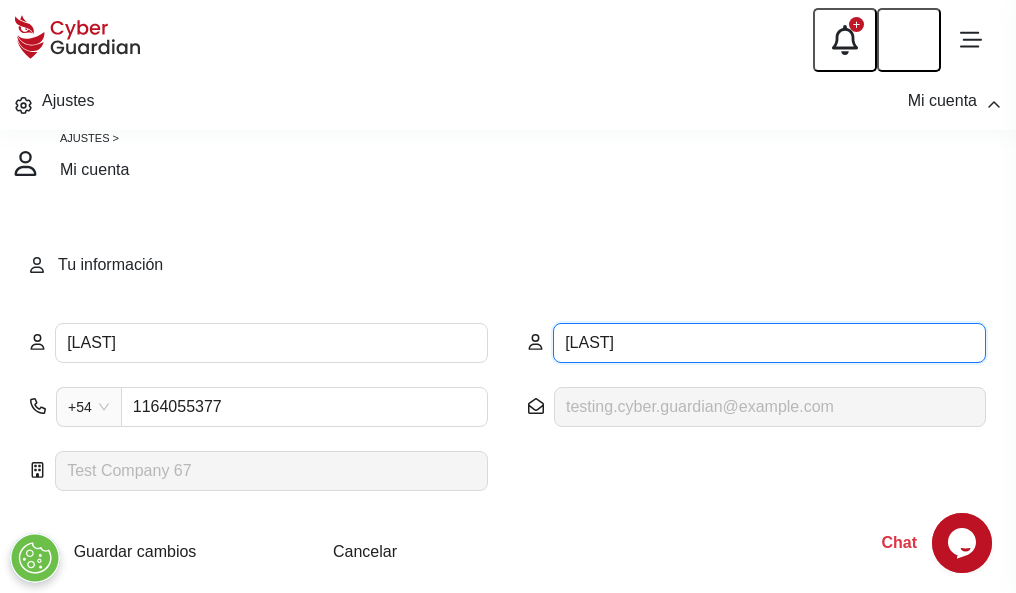click on "CORREA" at bounding box center [769, 343] 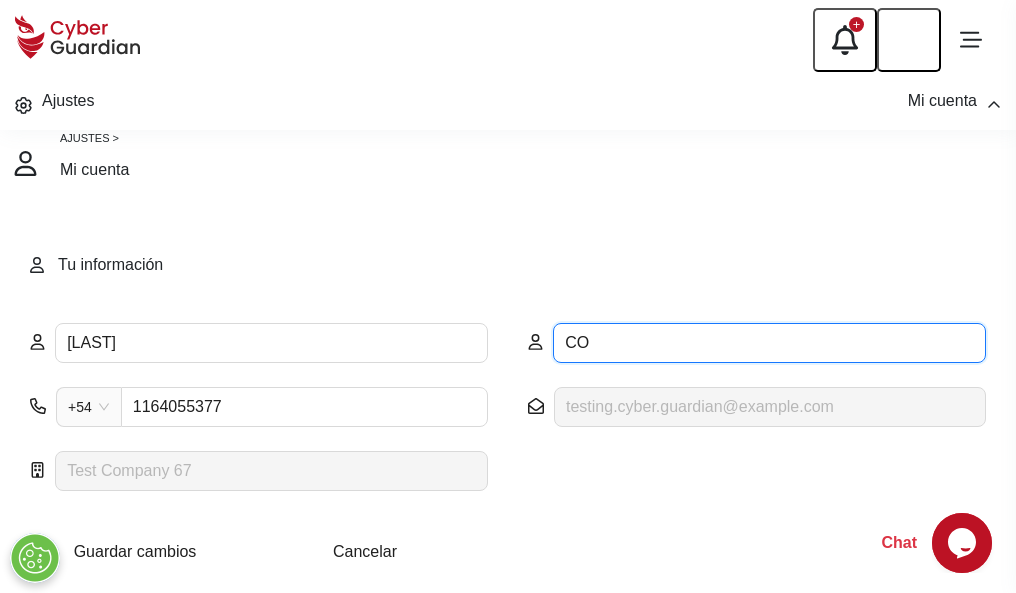 type on "C" 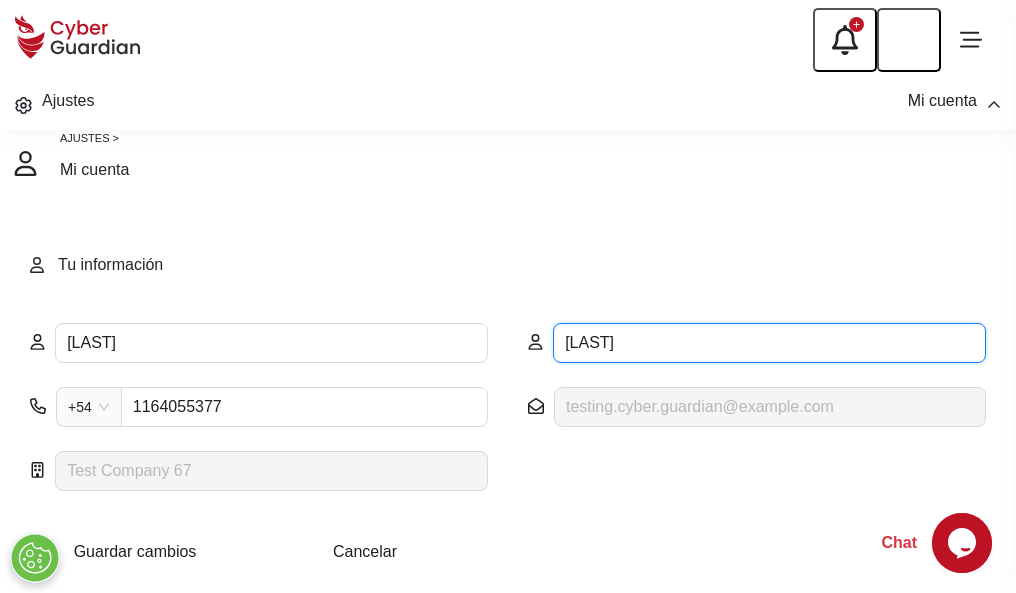 type on "Arco" 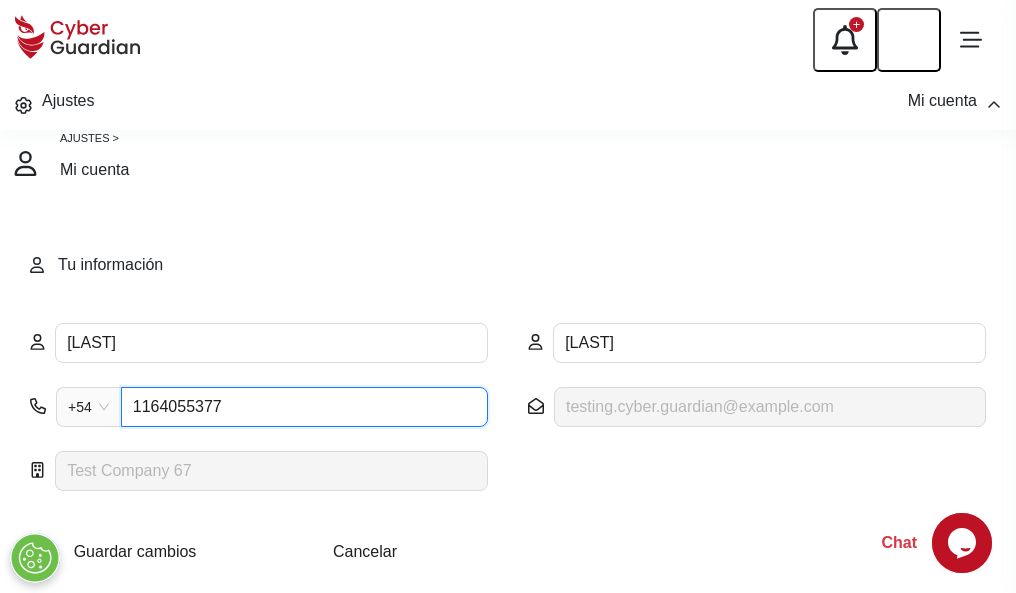 click on "1164055377" at bounding box center (304, 407) 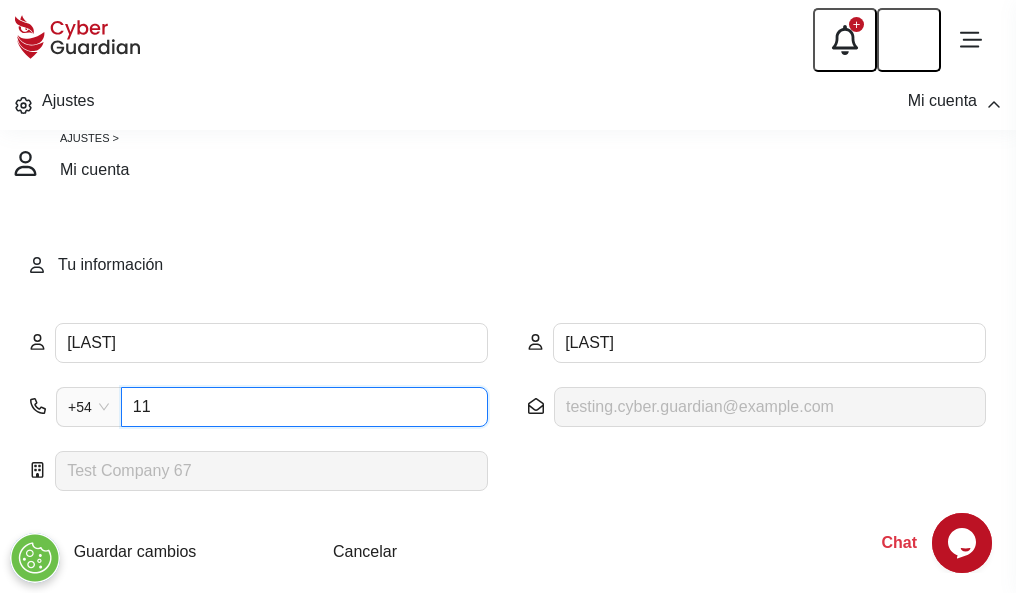 type on "1" 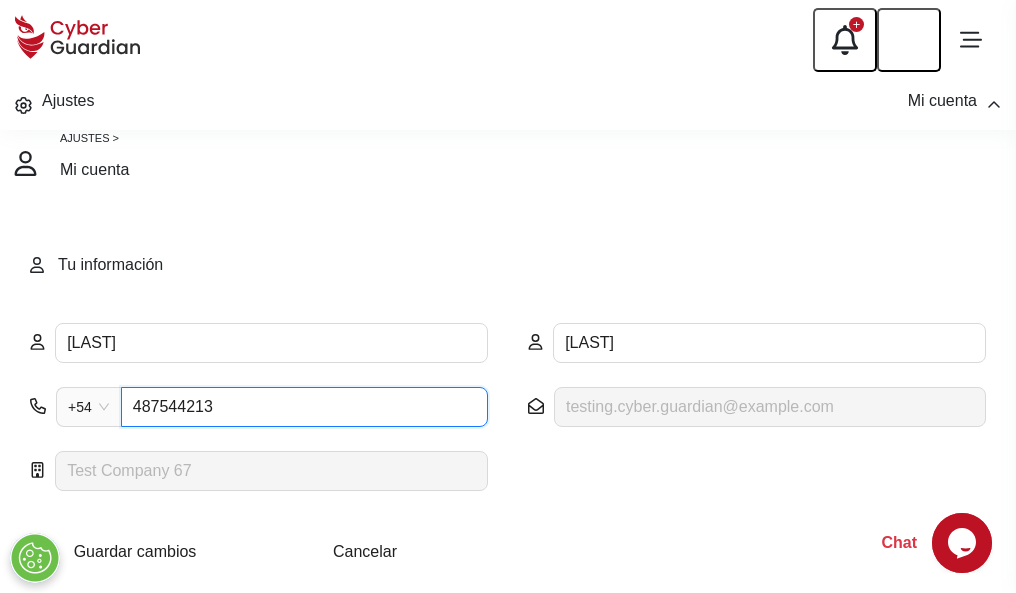 type on "4875442139" 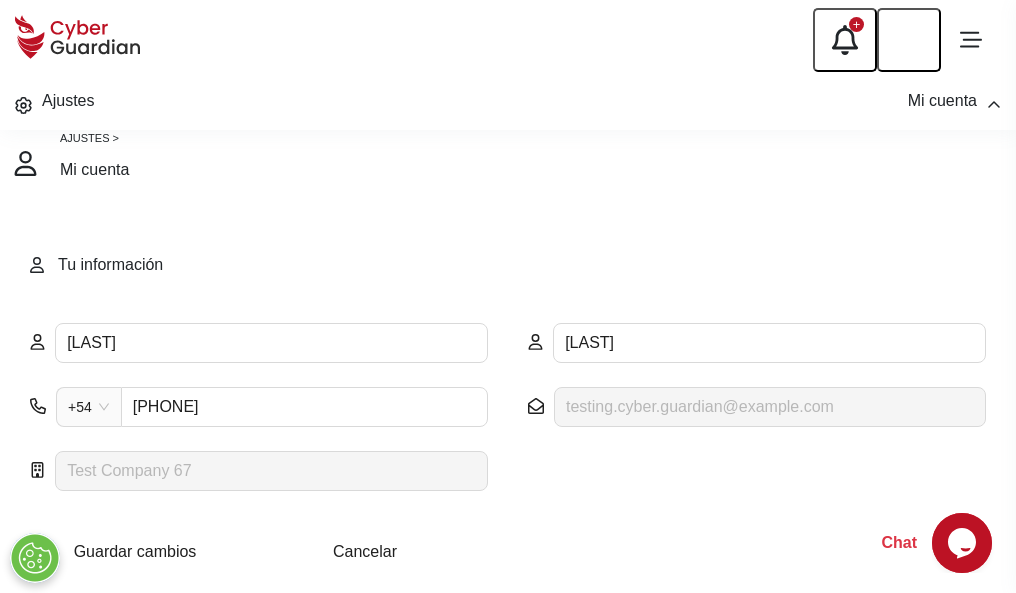 click on "Cancelar" at bounding box center (365, 551) 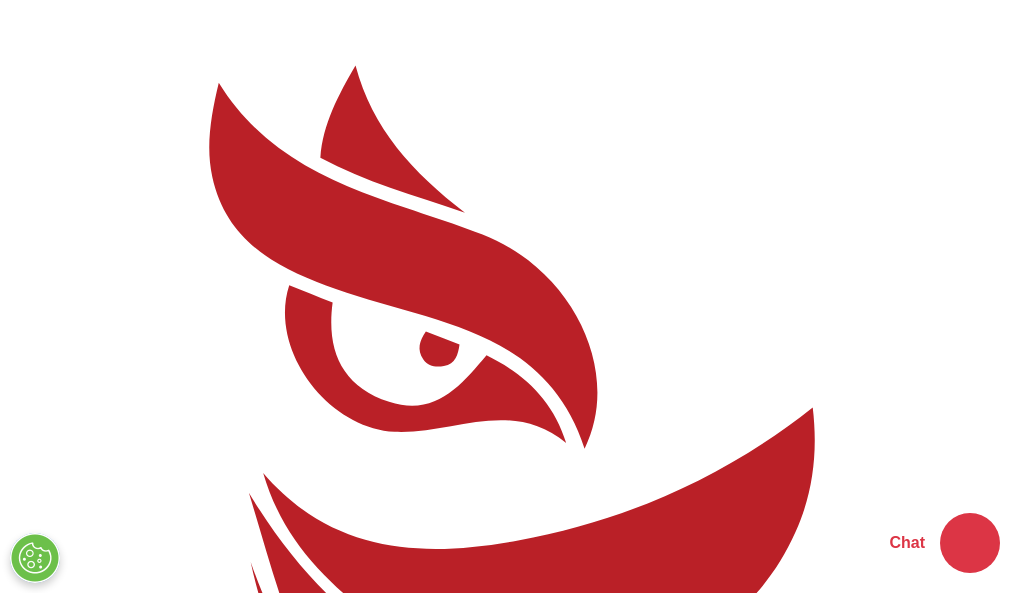 scroll, scrollTop: 0, scrollLeft: 0, axis: both 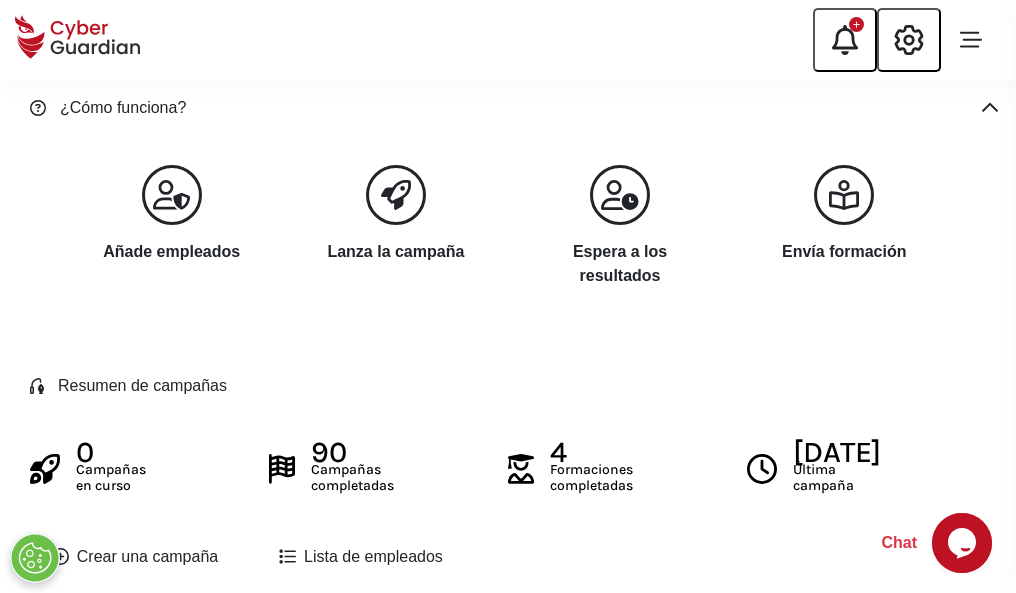 click on "Crear una campaña" at bounding box center [135, 557] 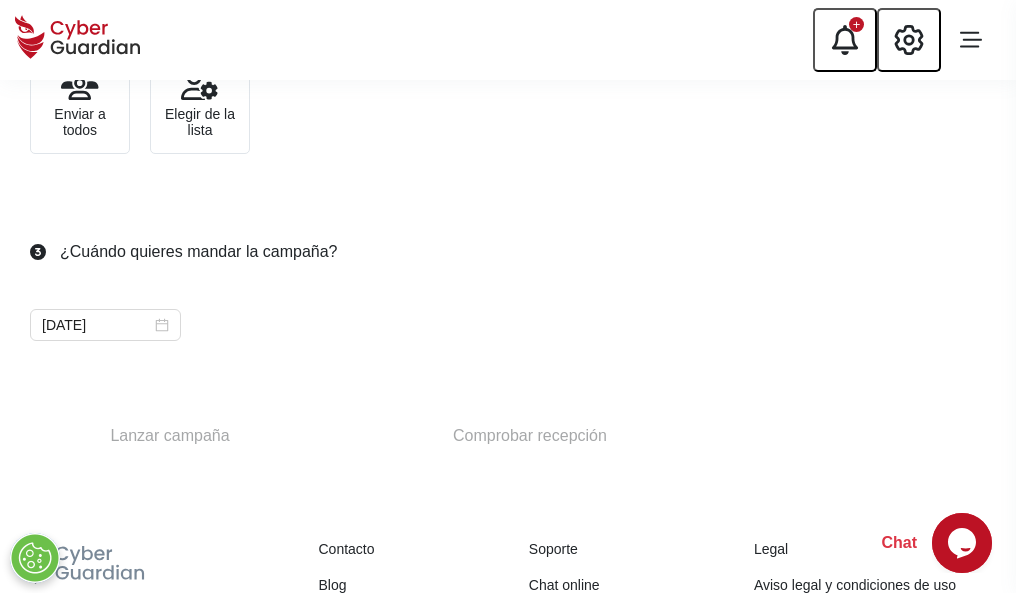 scroll, scrollTop: 732, scrollLeft: 0, axis: vertical 